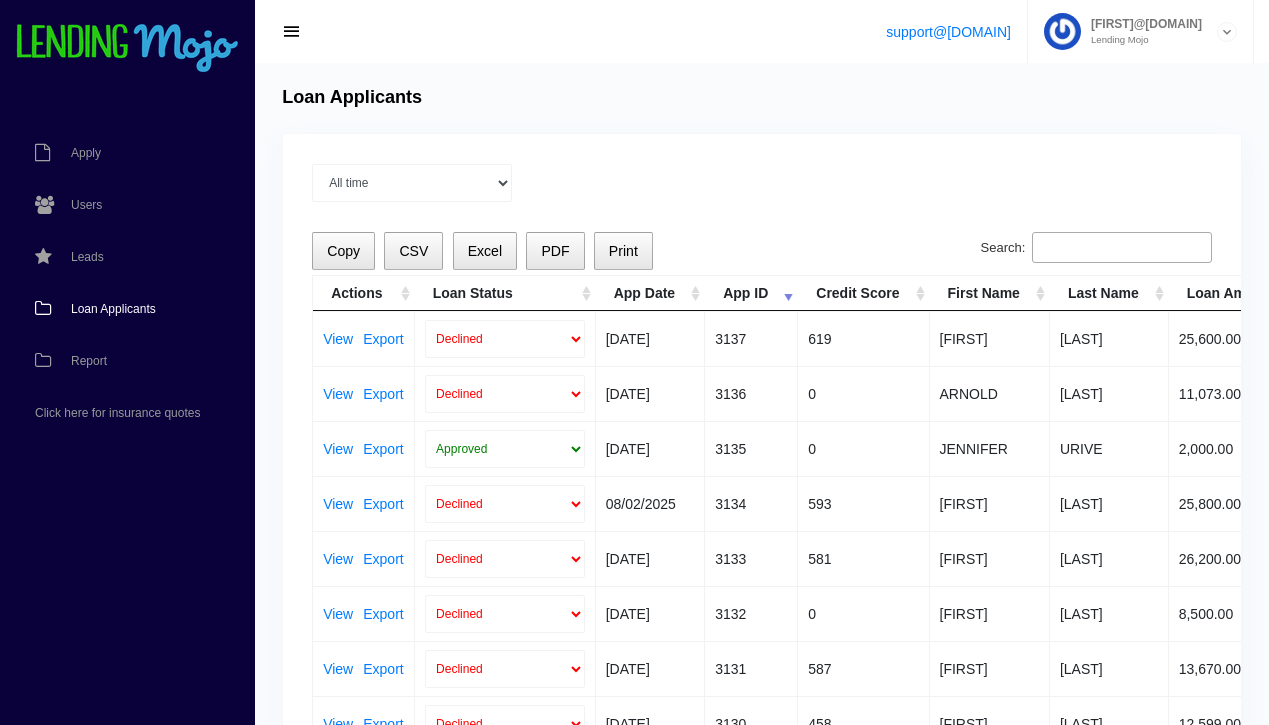 scroll, scrollTop: 0, scrollLeft: 0, axis: both 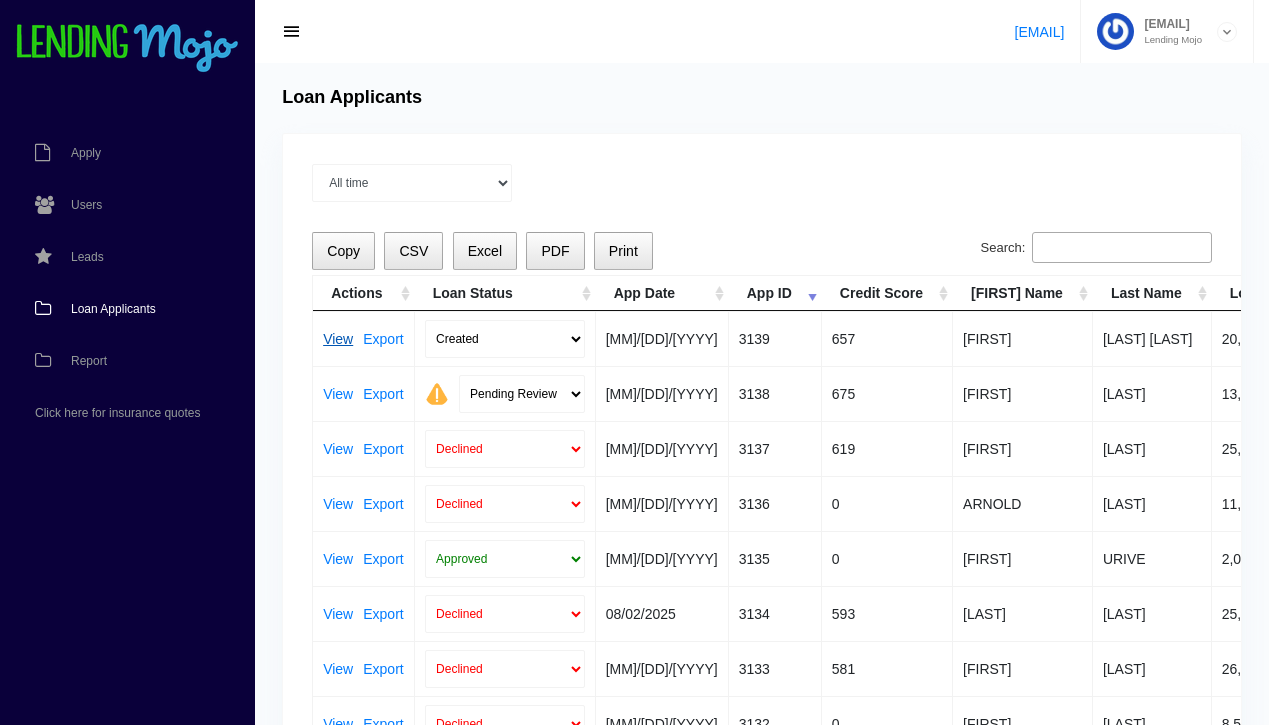 click on "View" at bounding box center [338, 339] 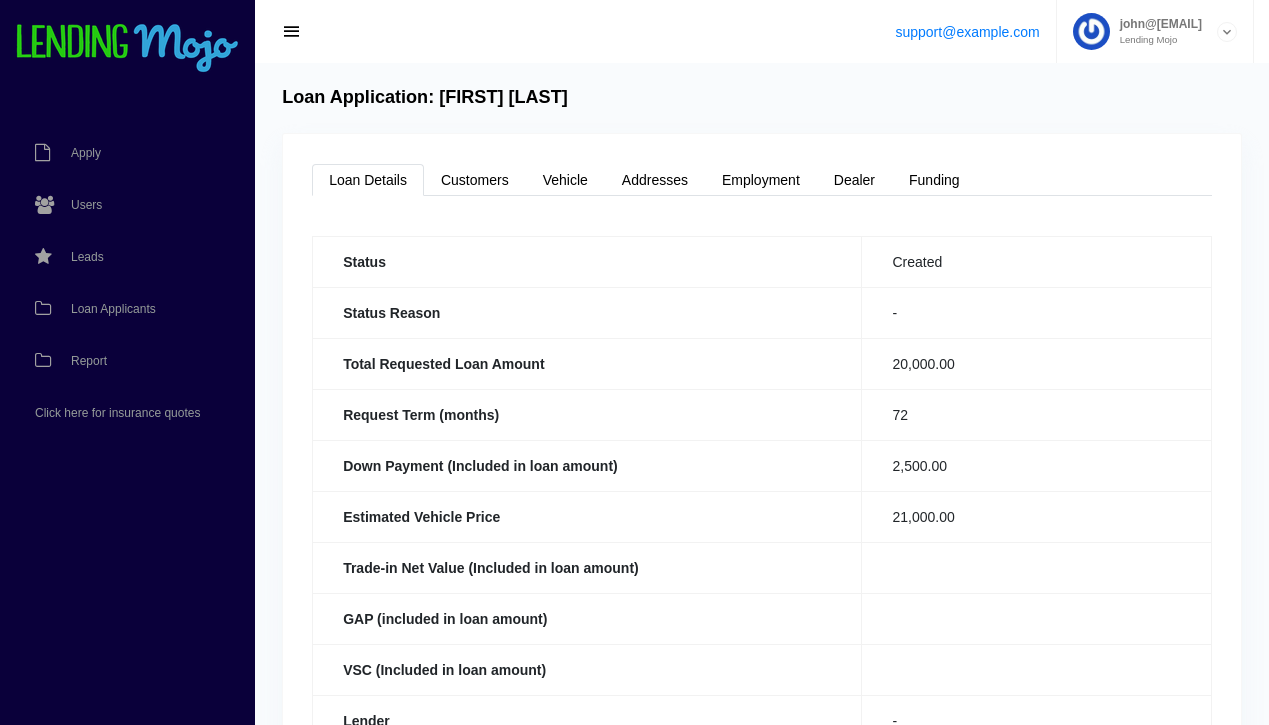 scroll, scrollTop: 0, scrollLeft: 0, axis: both 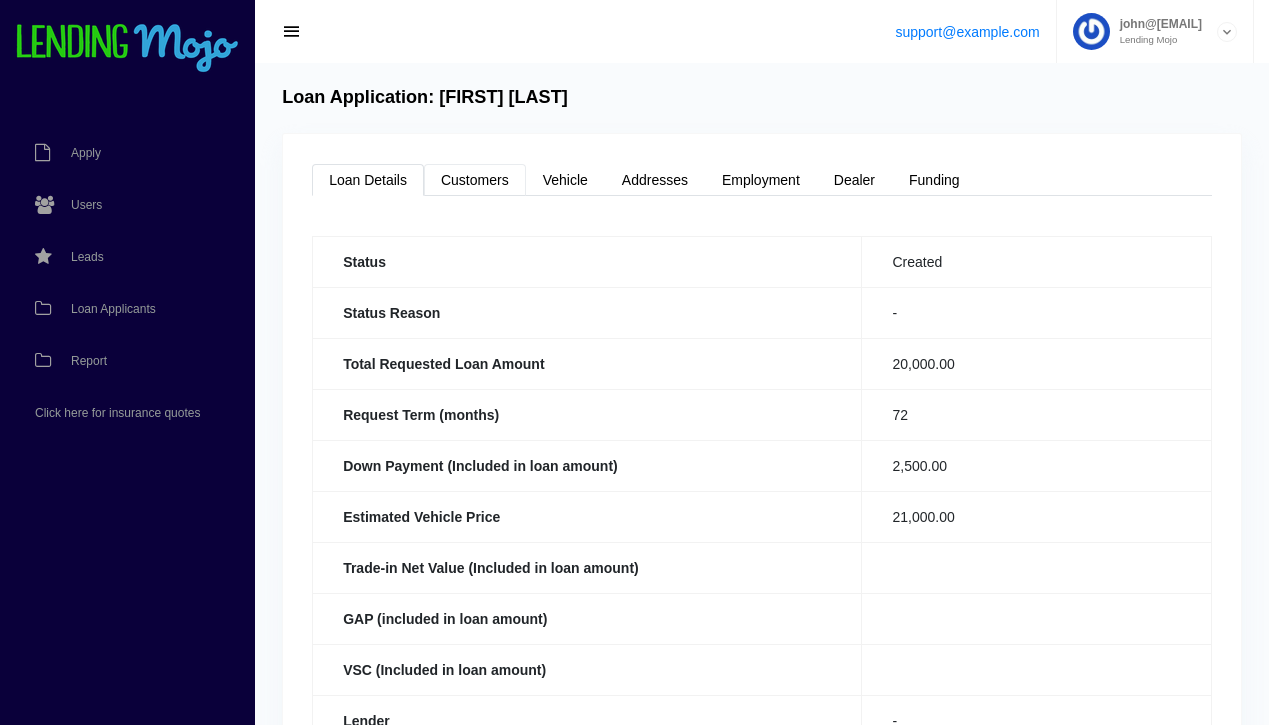 click on "Customers" at bounding box center (475, 180) 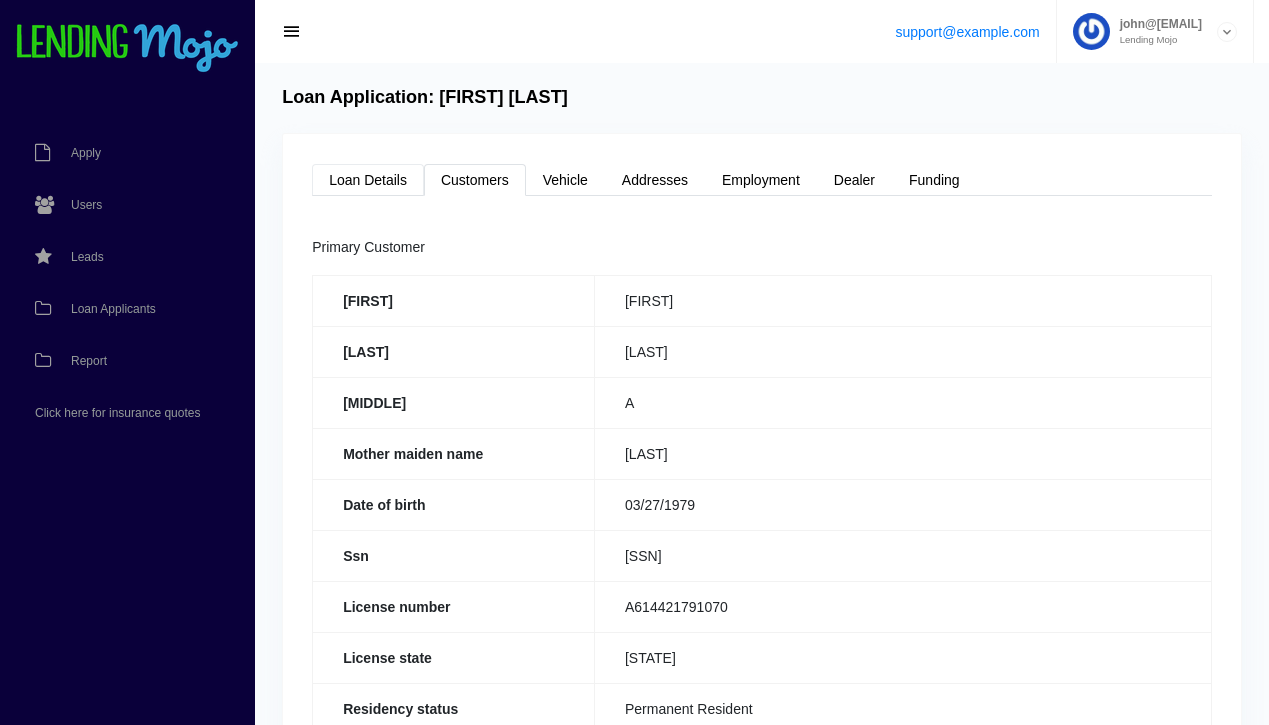 click on "Loan Details" at bounding box center (368, 180) 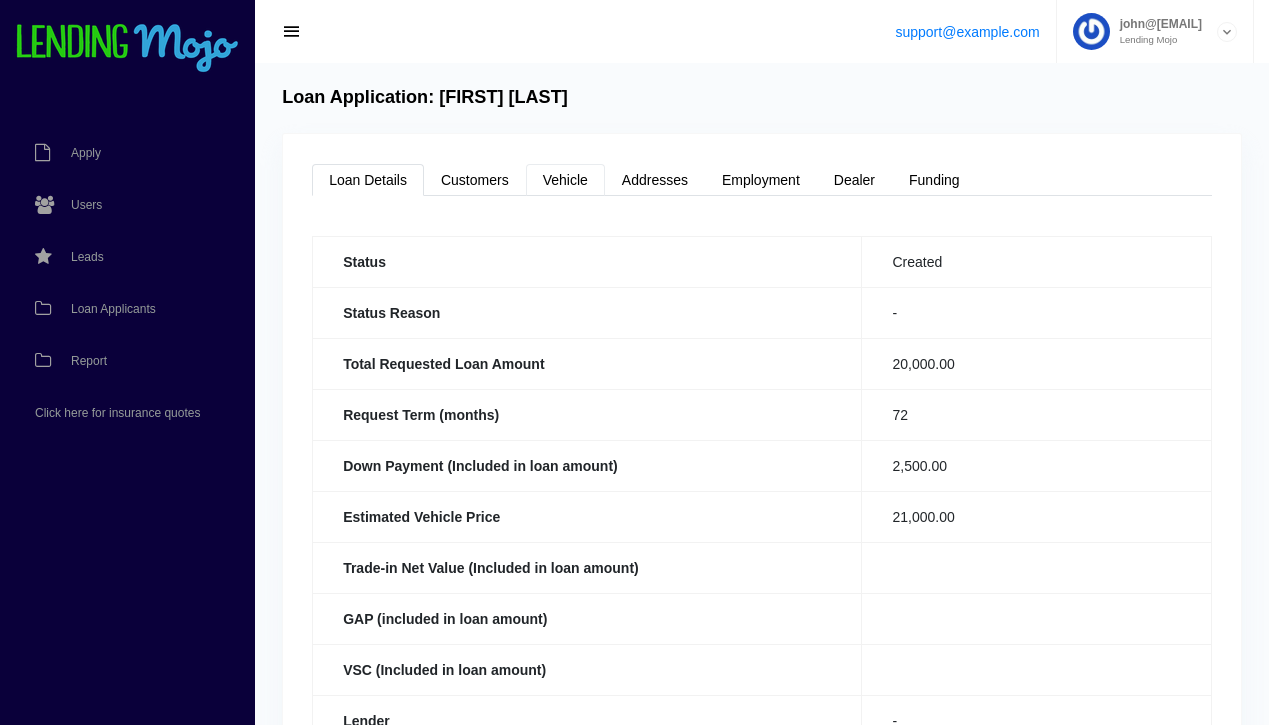 click on "Vehicle" at bounding box center (565, 180) 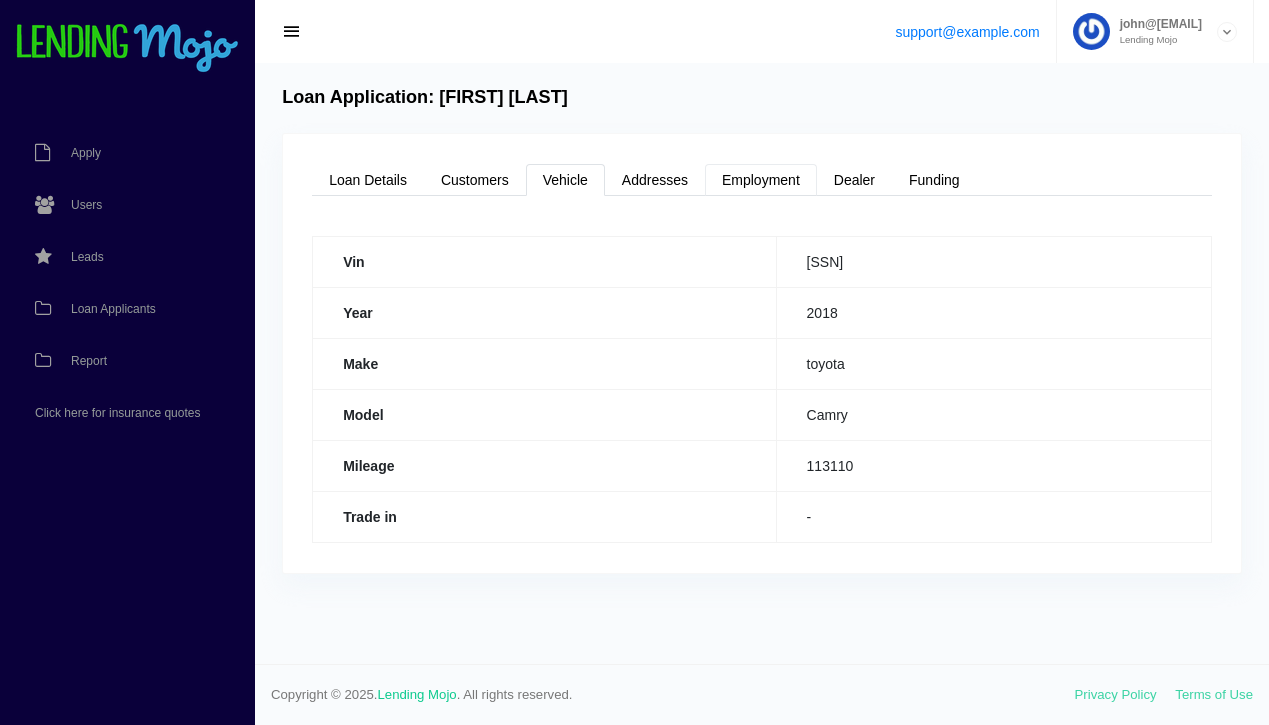 click on "Employment" at bounding box center [761, 180] 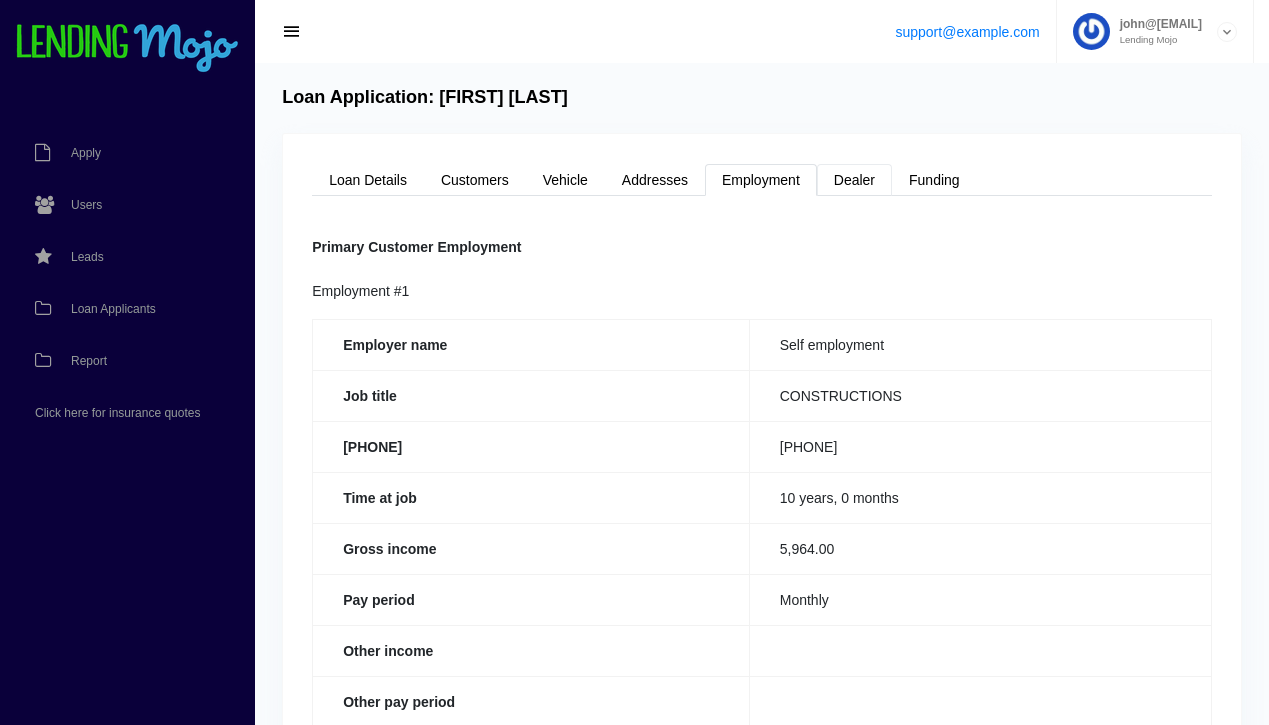click on "Dealer" at bounding box center (854, 180) 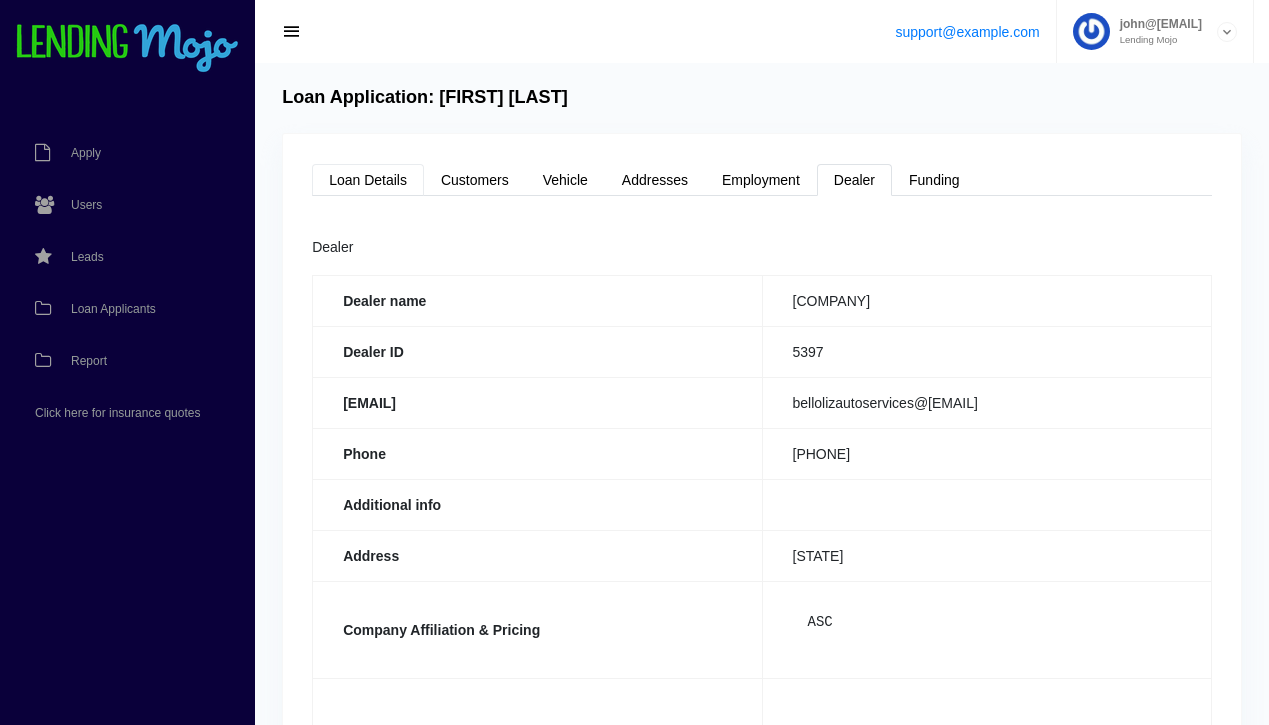 click on "Loan Details" at bounding box center (368, 180) 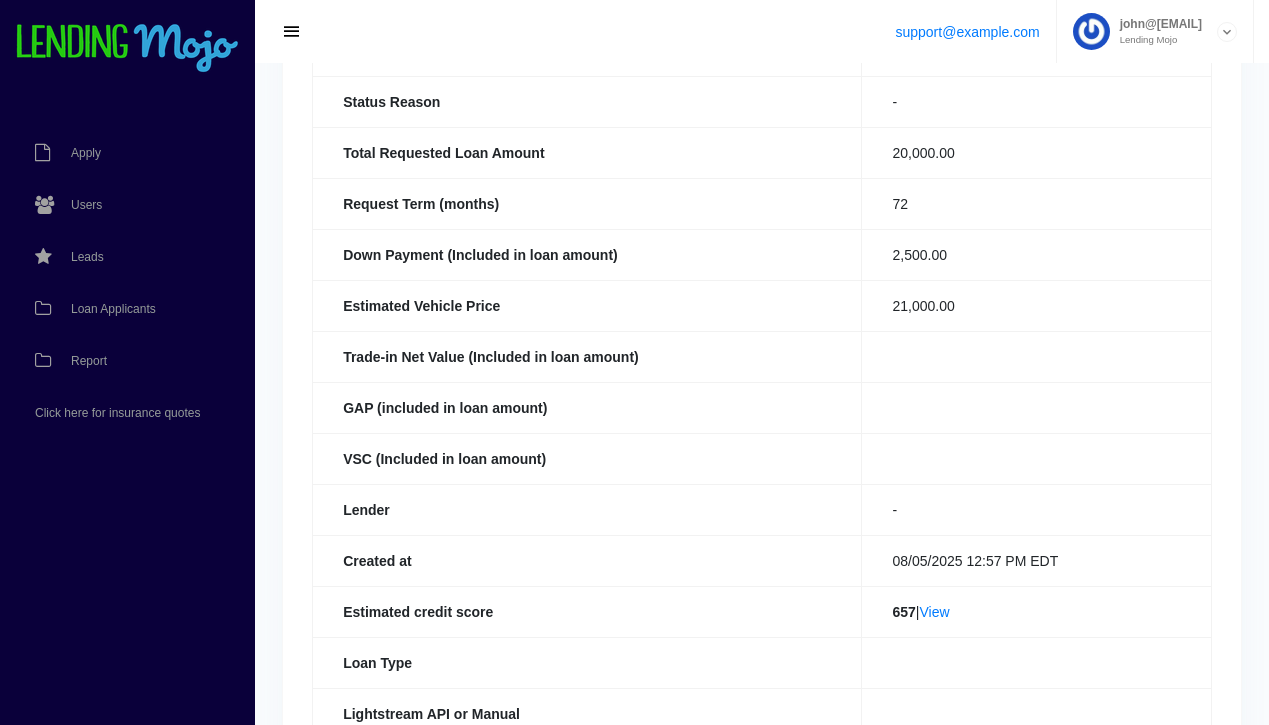 scroll, scrollTop: 217, scrollLeft: 0, axis: vertical 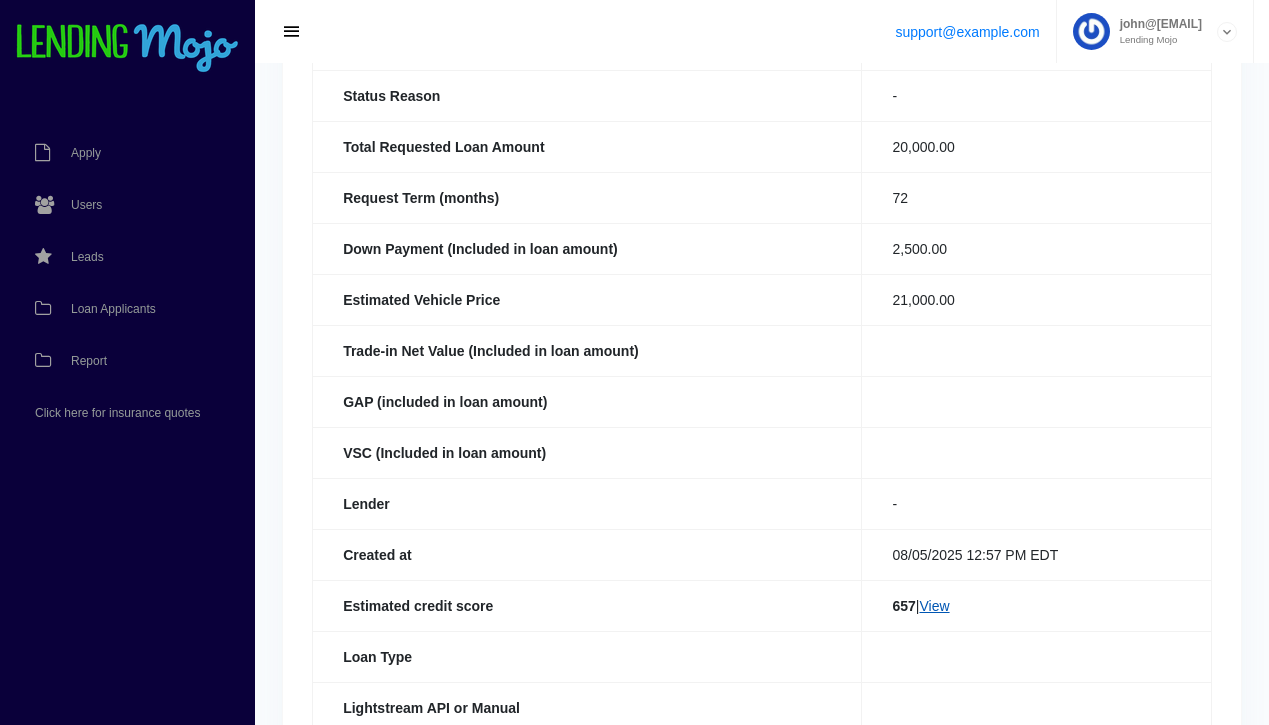 click on "View" at bounding box center (934, 606) 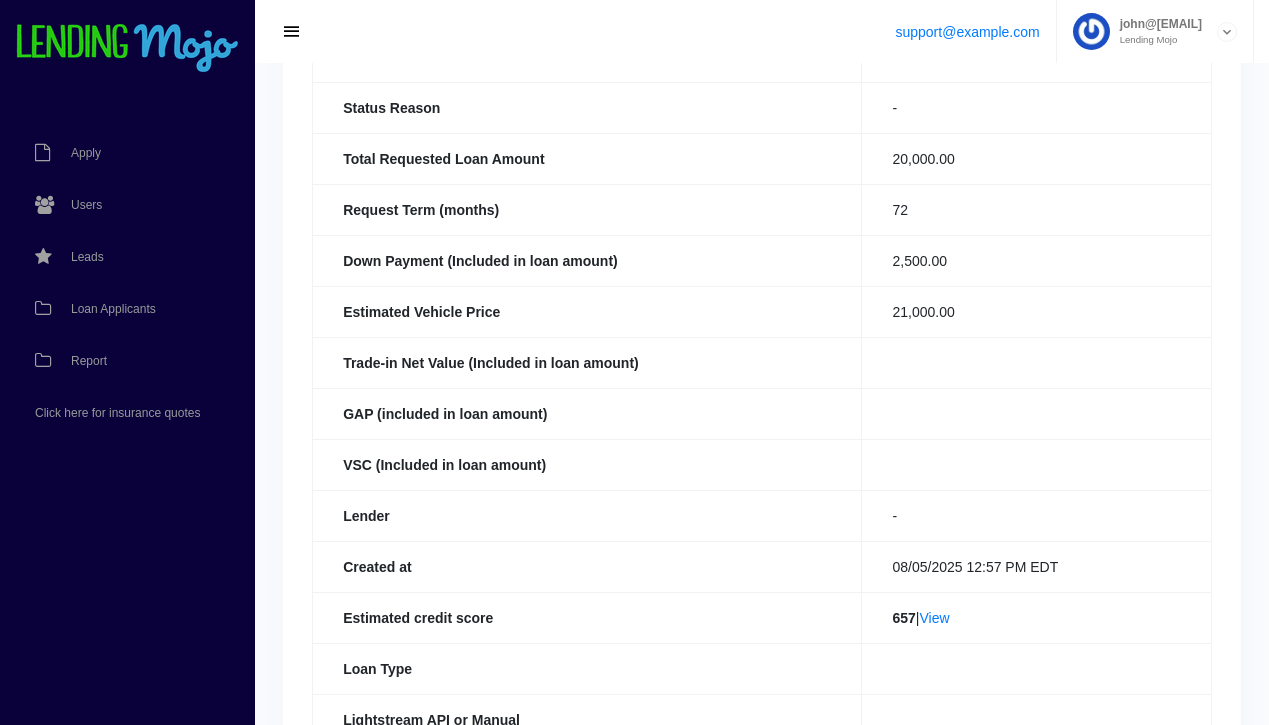 scroll, scrollTop: 0, scrollLeft: 0, axis: both 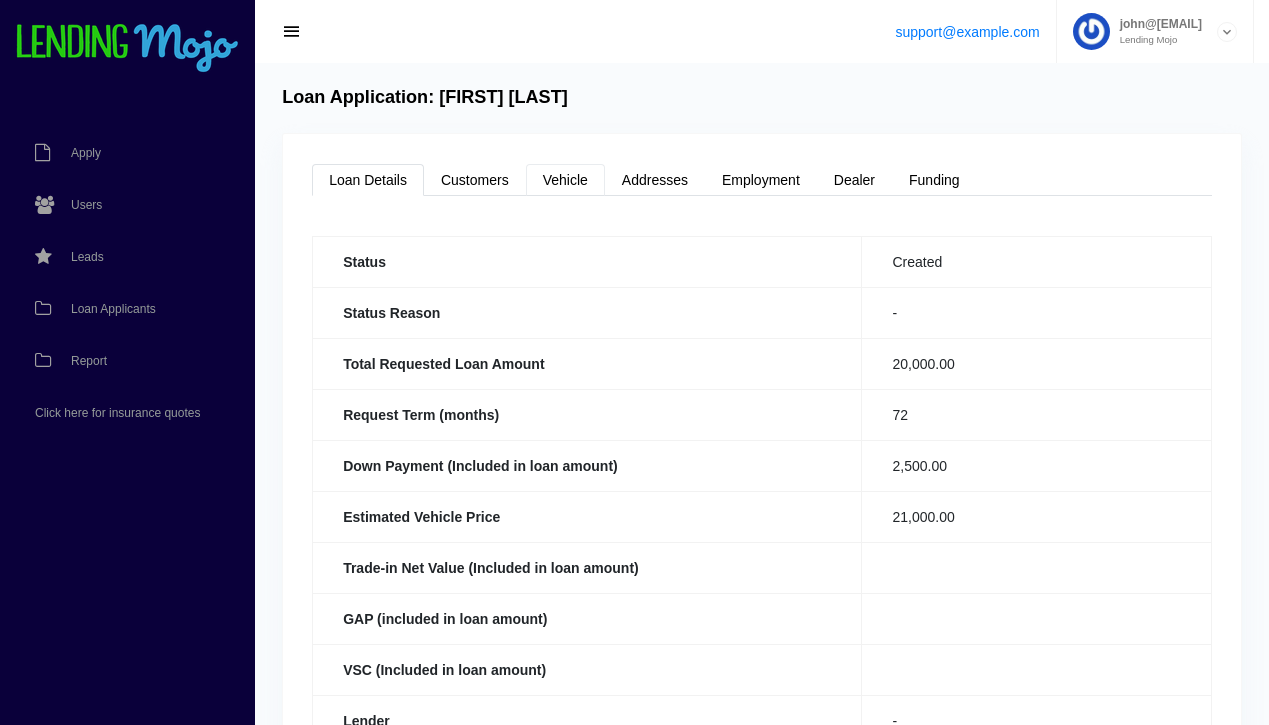 click on "Vehicle" at bounding box center [565, 180] 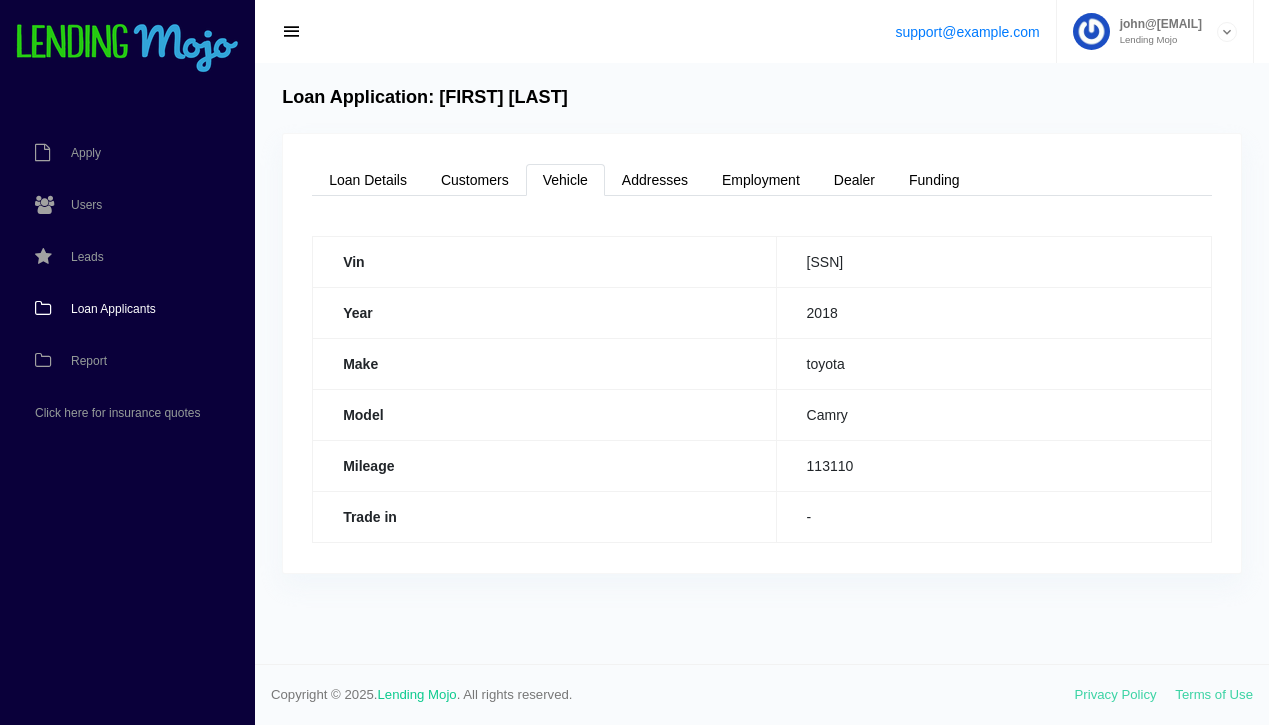 click on "Loan Applicants" at bounding box center [113, 309] 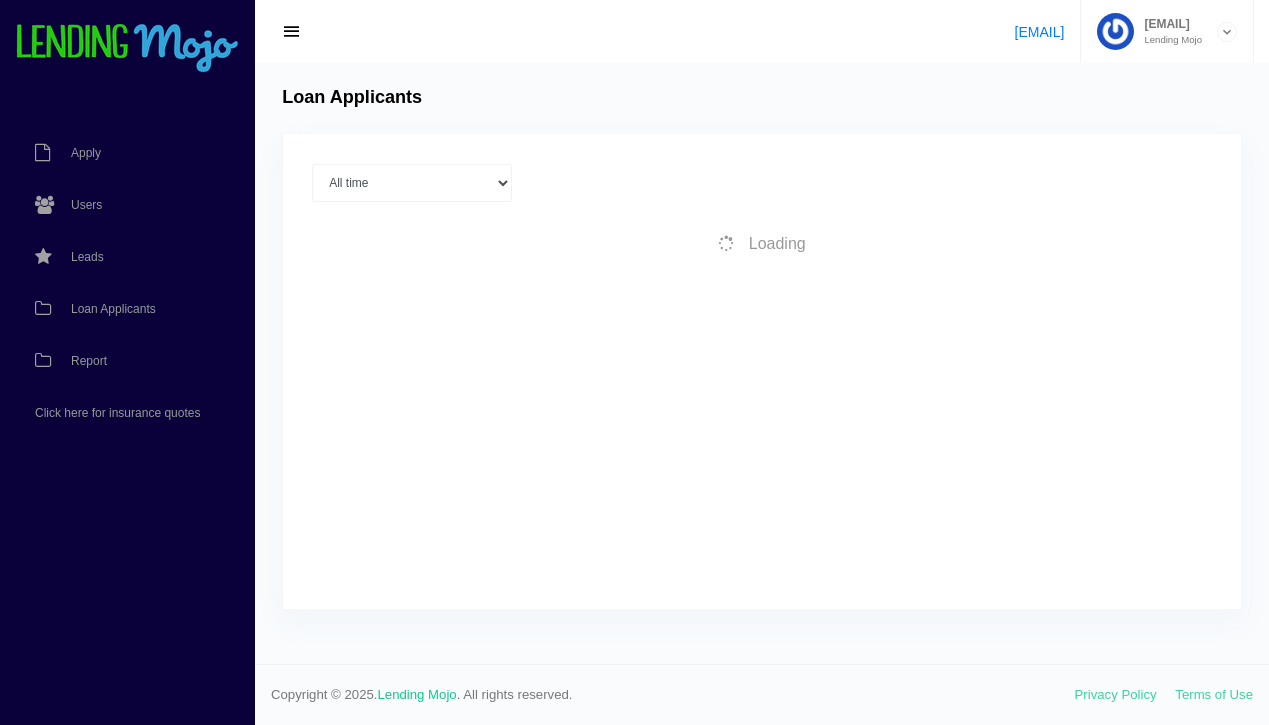 scroll, scrollTop: 0, scrollLeft: 0, axis: both 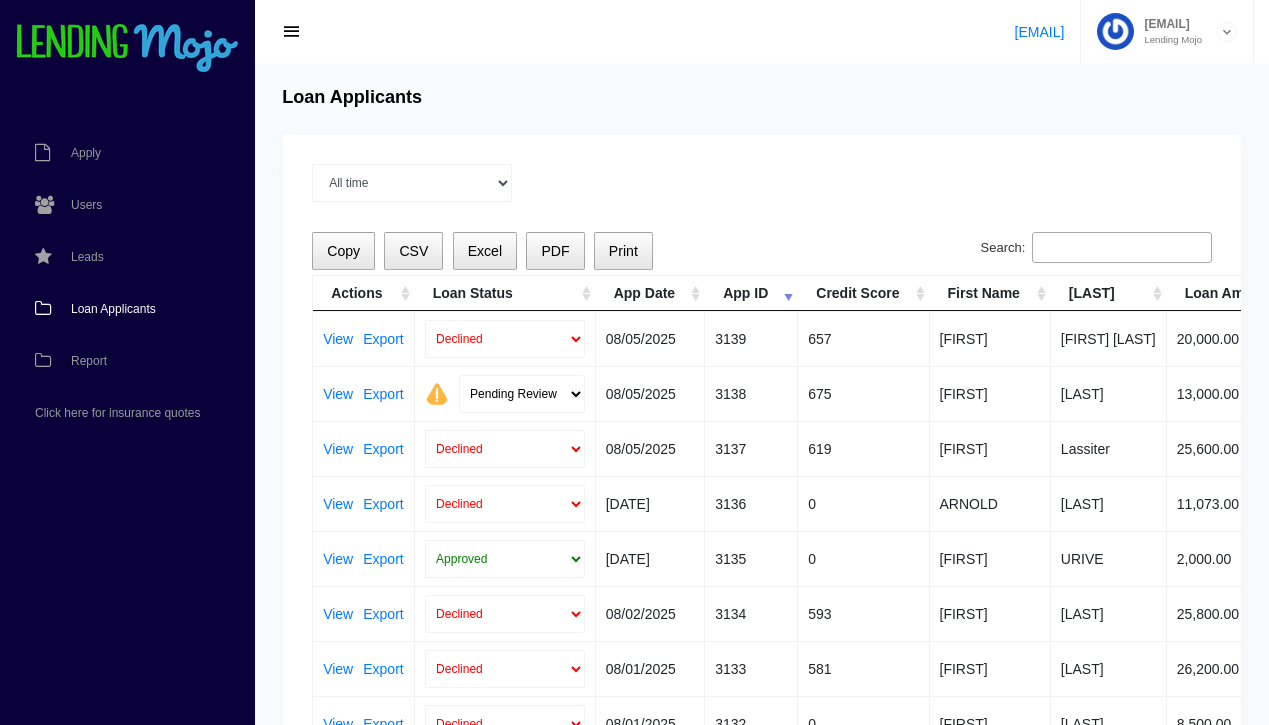 click on "Loan Applicants" at bounding box center [113, 309] 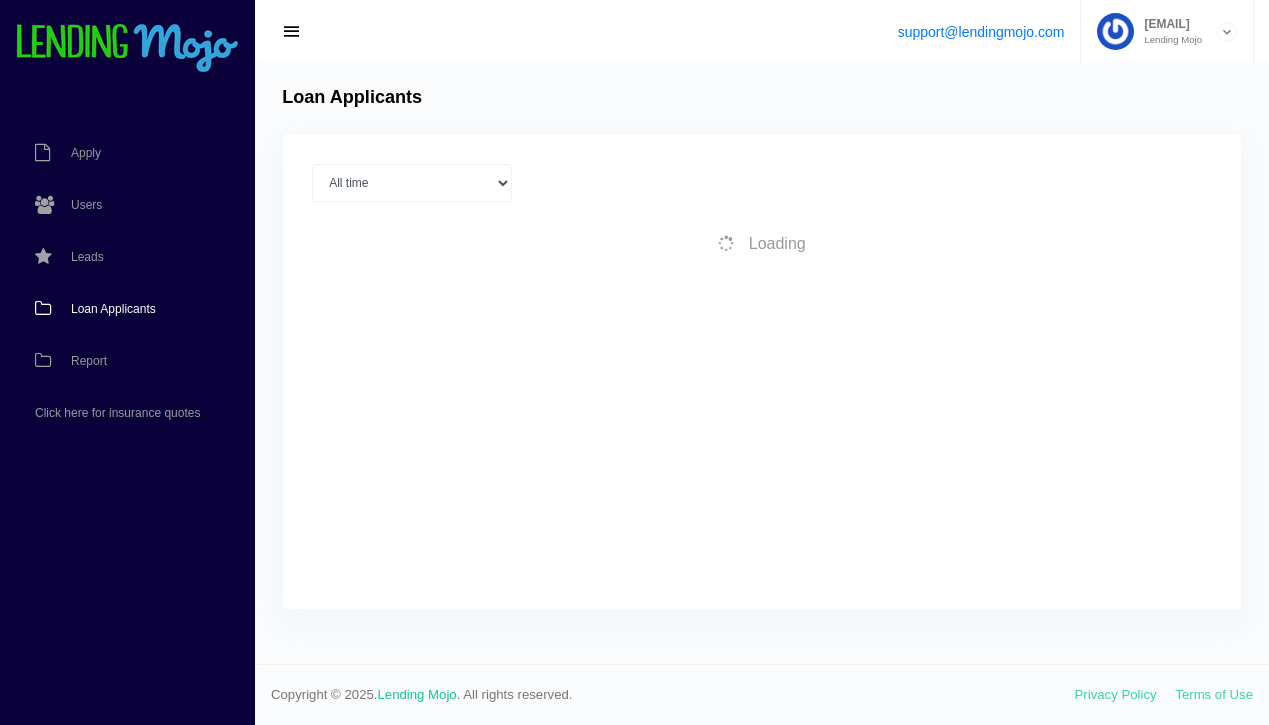 scroll, scrollTop: 0, scrollLeft: 0, axis: both 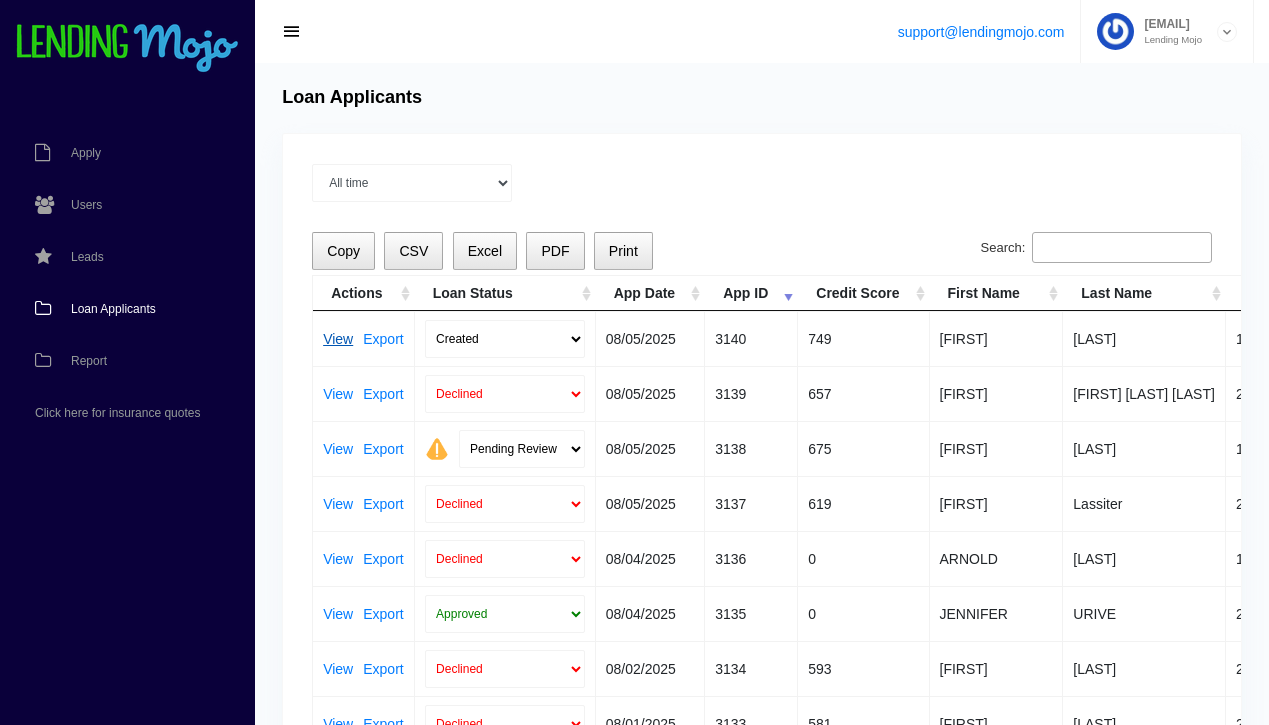 click on "View" at bounding box center [338, 339] 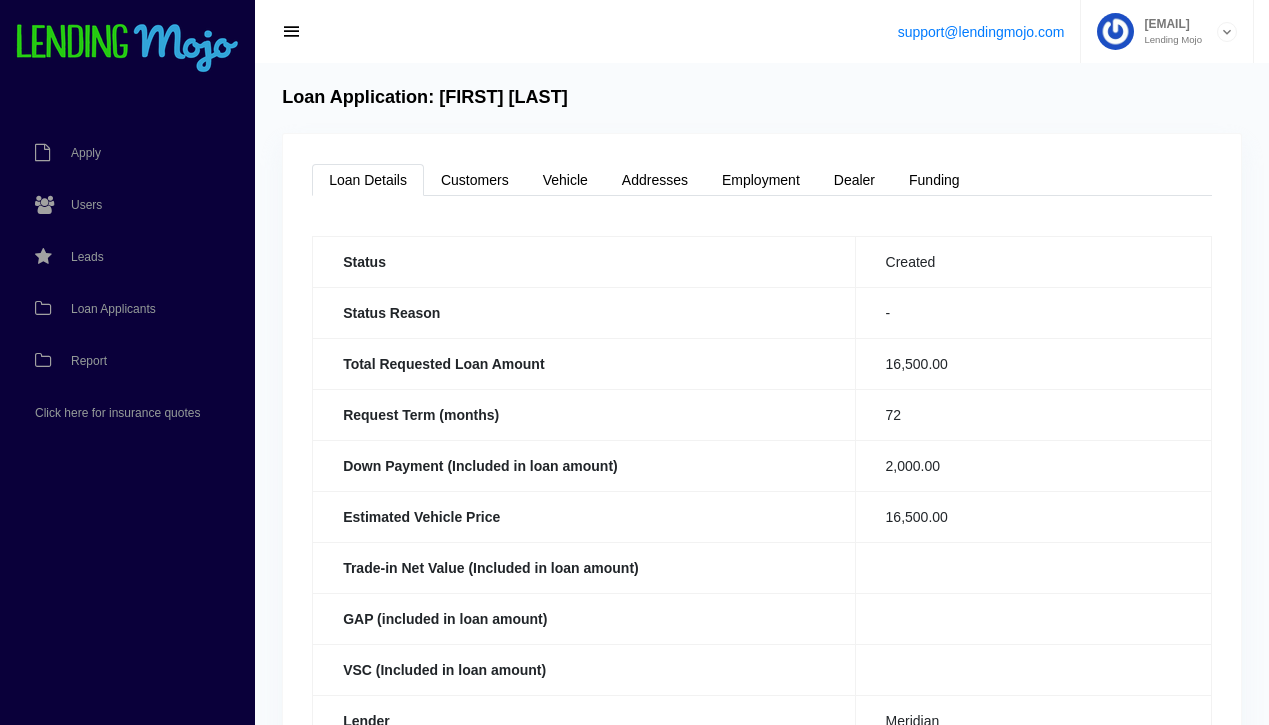 scroll, scrollTop: 0, scrollLeft: 0, axis: both 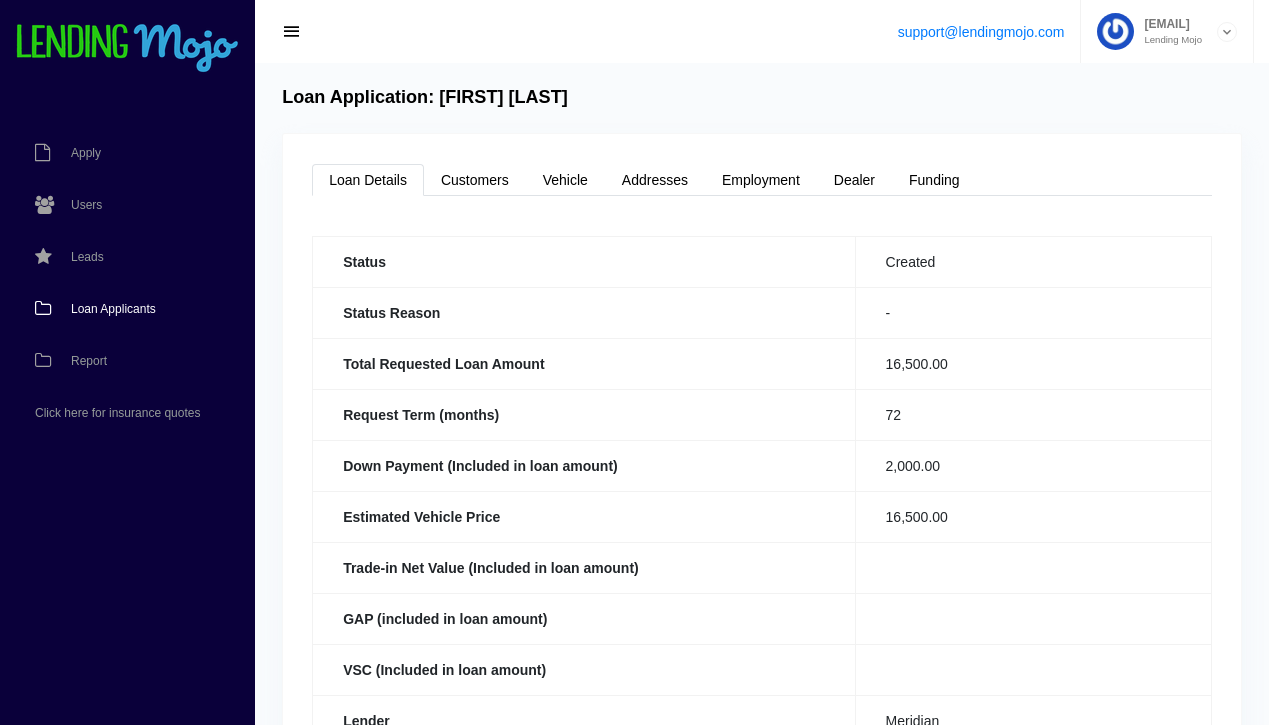 click on "Loan Applicants" at bounding box center (113, 309) 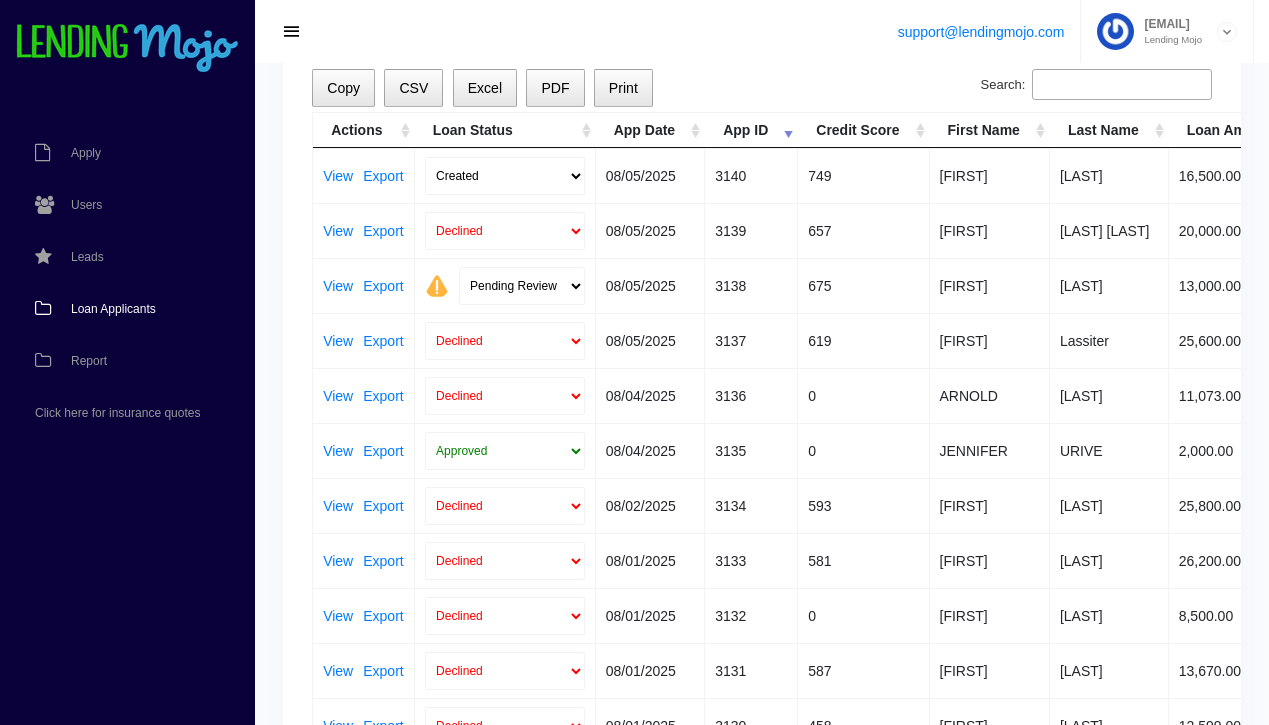scroll, scrollTop: 162, scrollLeft: 0, axis: vertical 